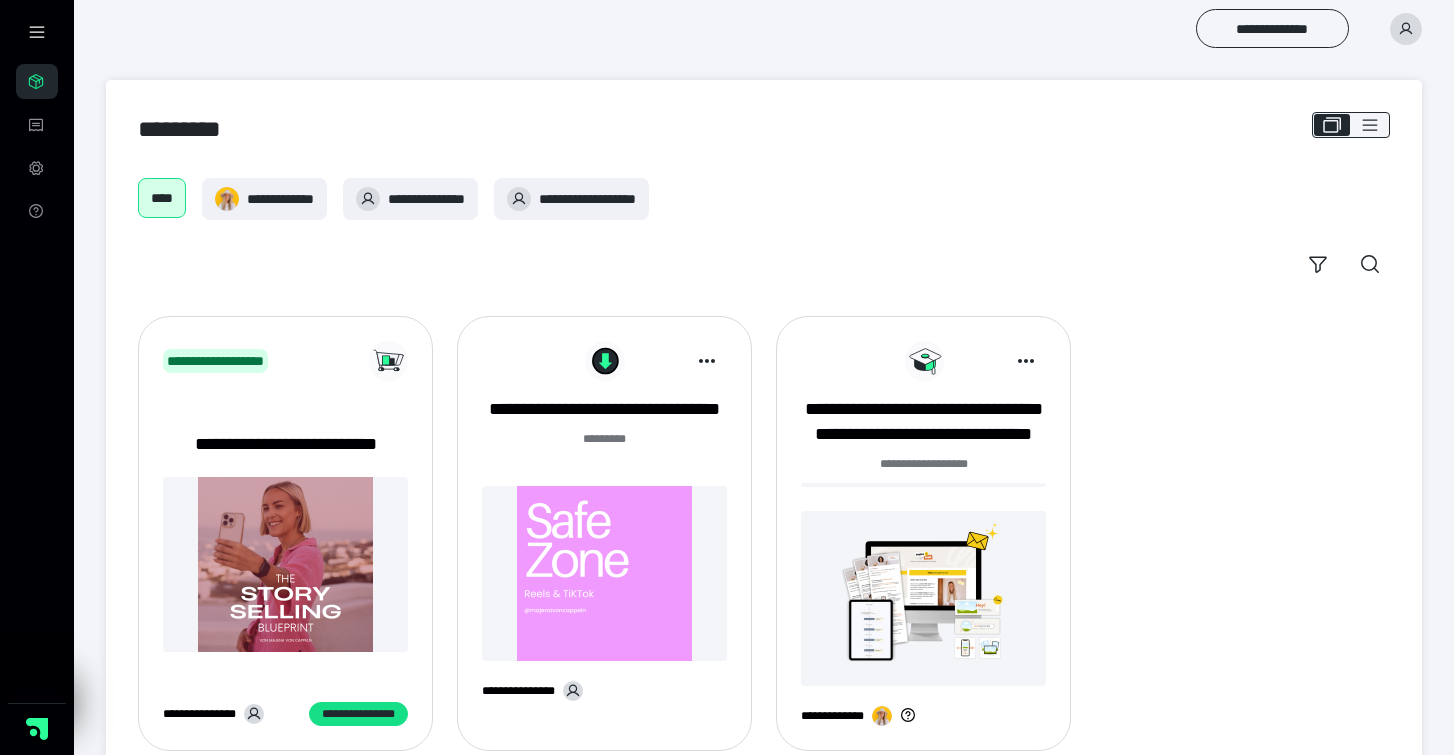 scroll, scrollTop: 0, scrollLeft: 0, axis: both 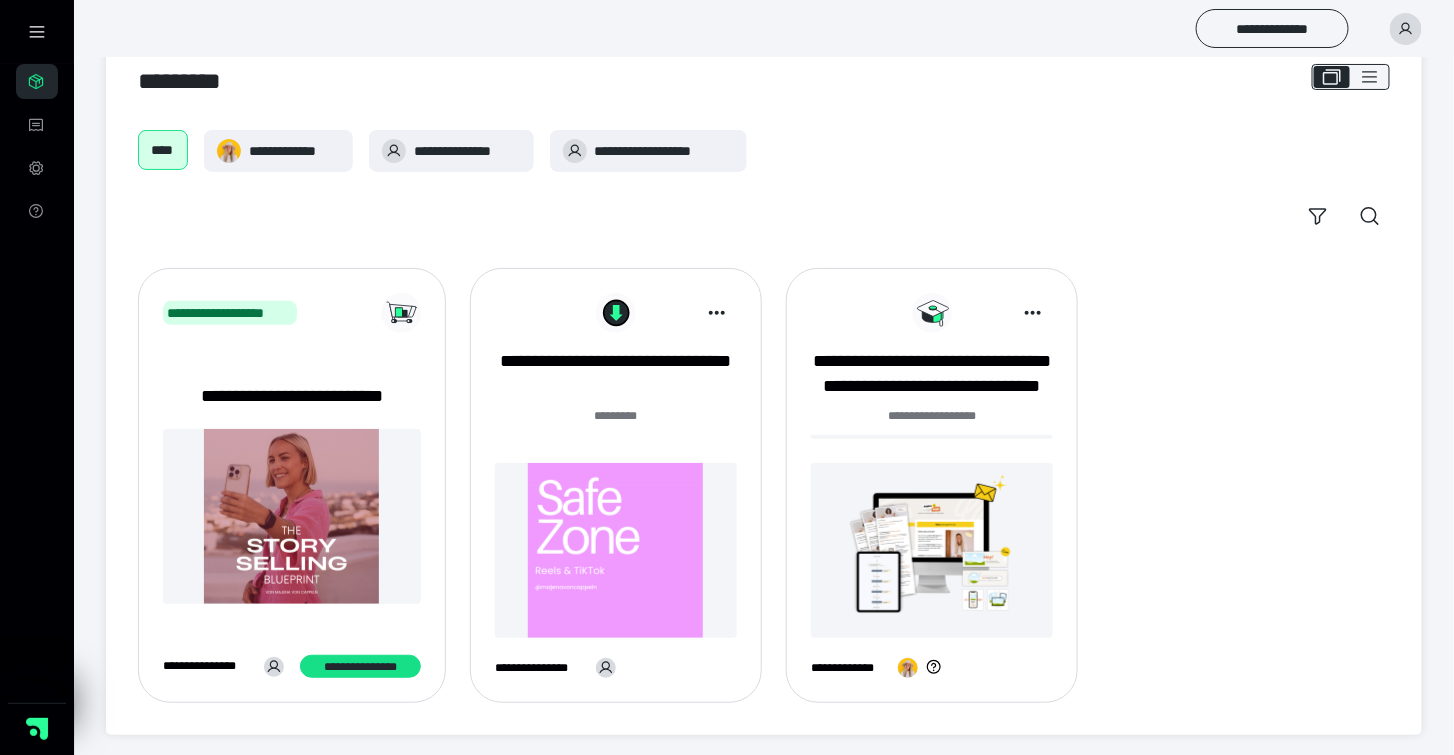click at bounding box center [932, 550] 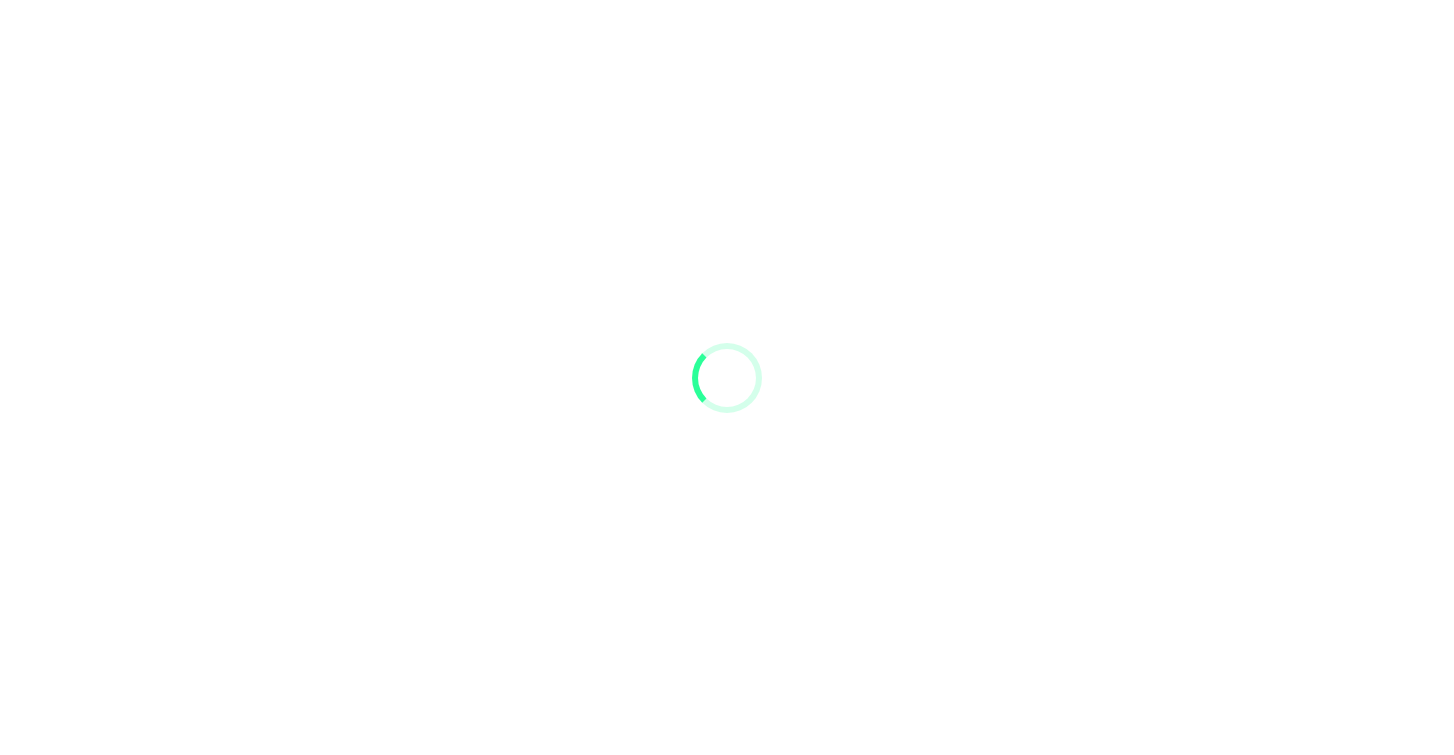 scroll, scrollTop: 0, scrollLeft: 0, axis: both 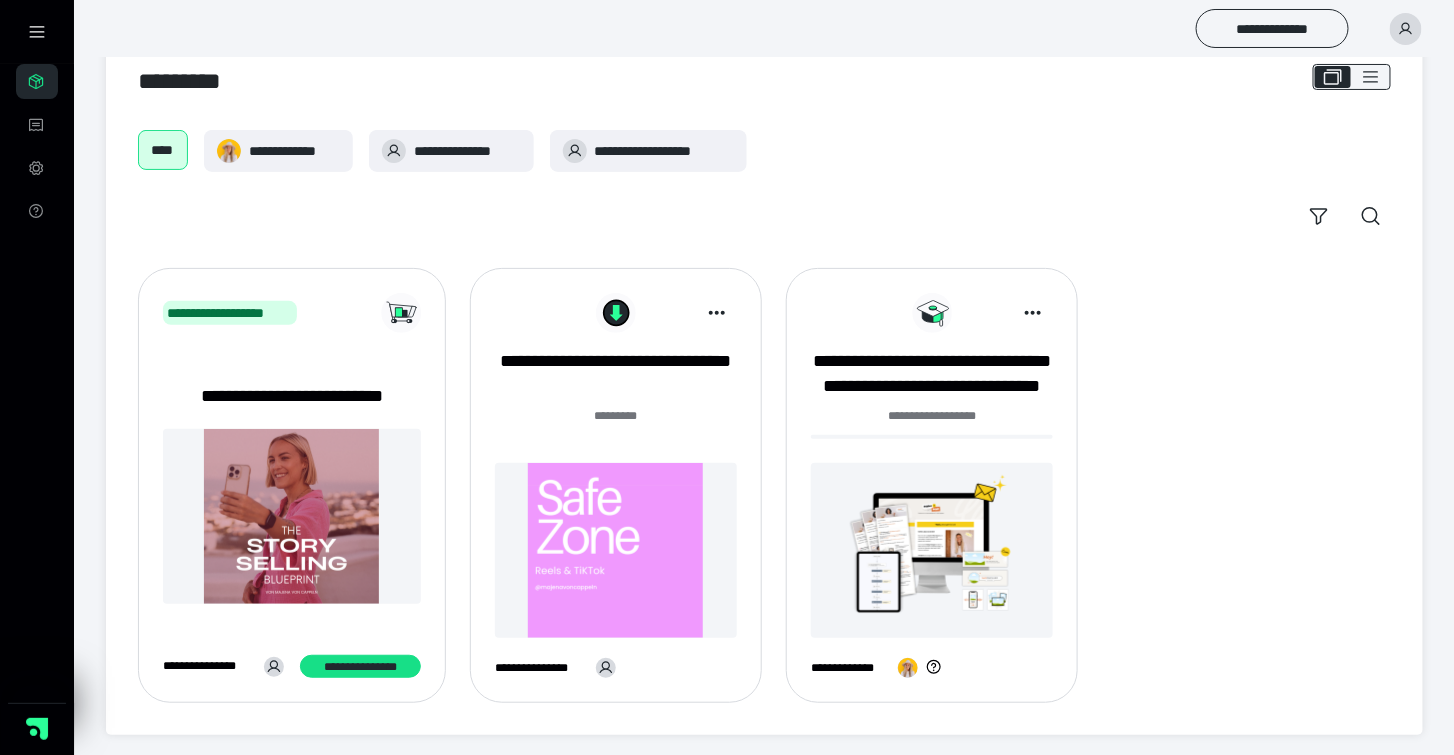 click at bounding box center (1406, 29) 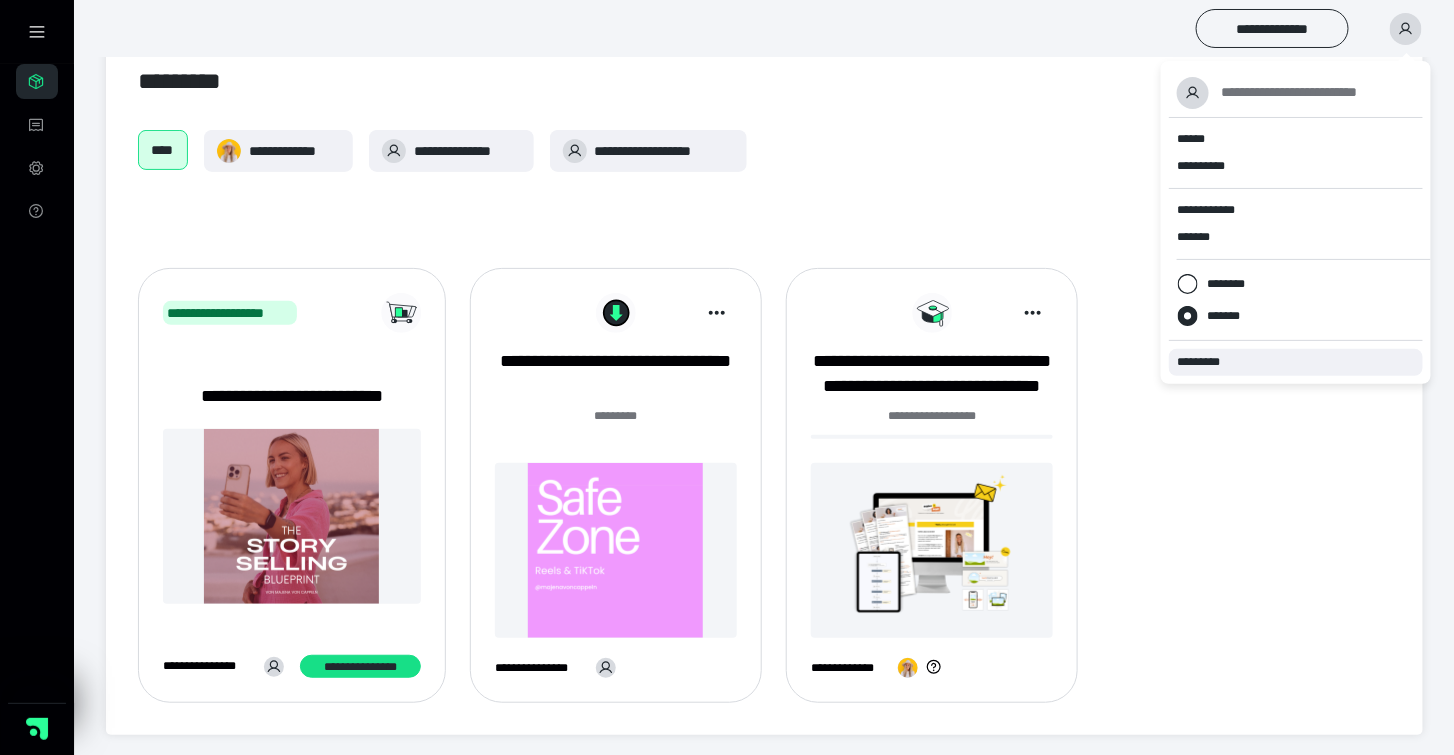 click on "*********" at bounding box center [1296, 362] 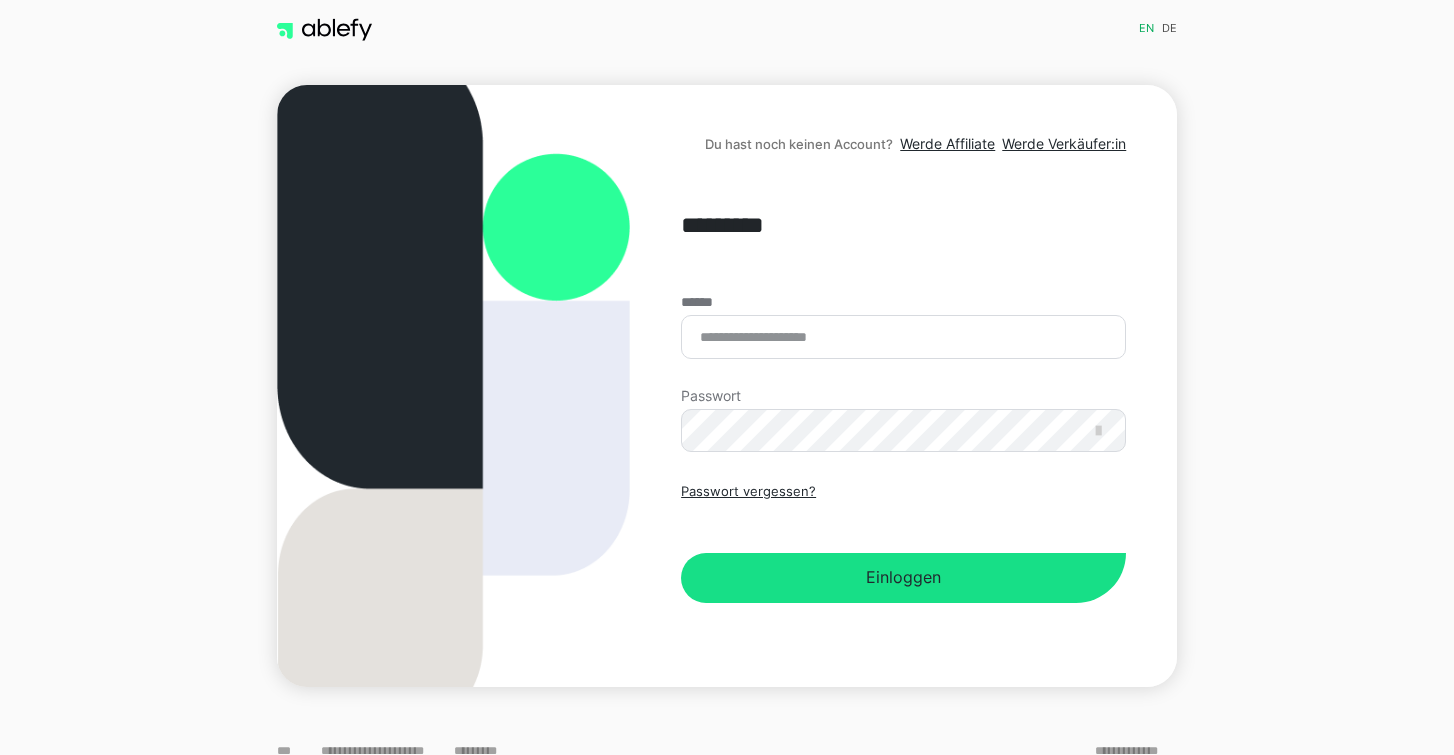 scroll, scrollTop: 0, scrollLeft: 0, axis: both 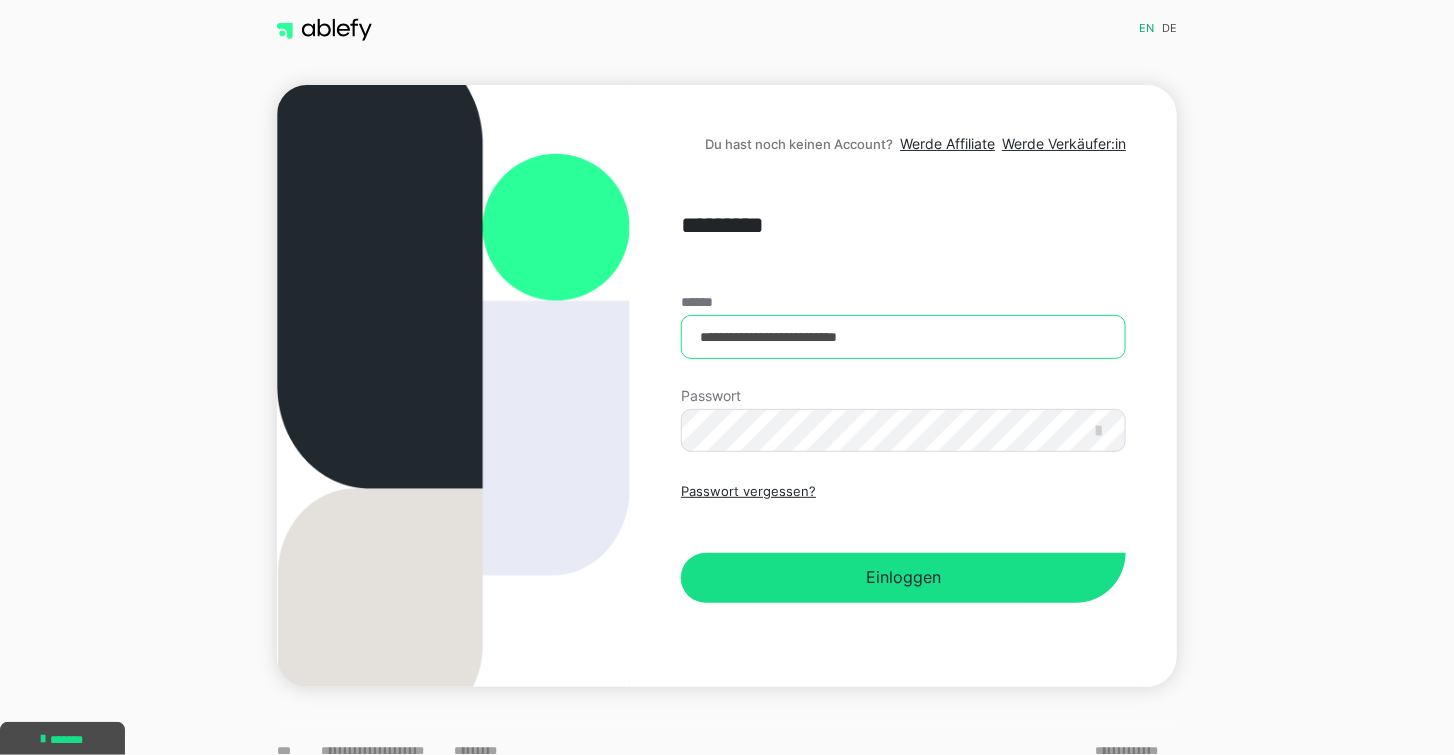 click on "**********" at bounding box center (903, 337) 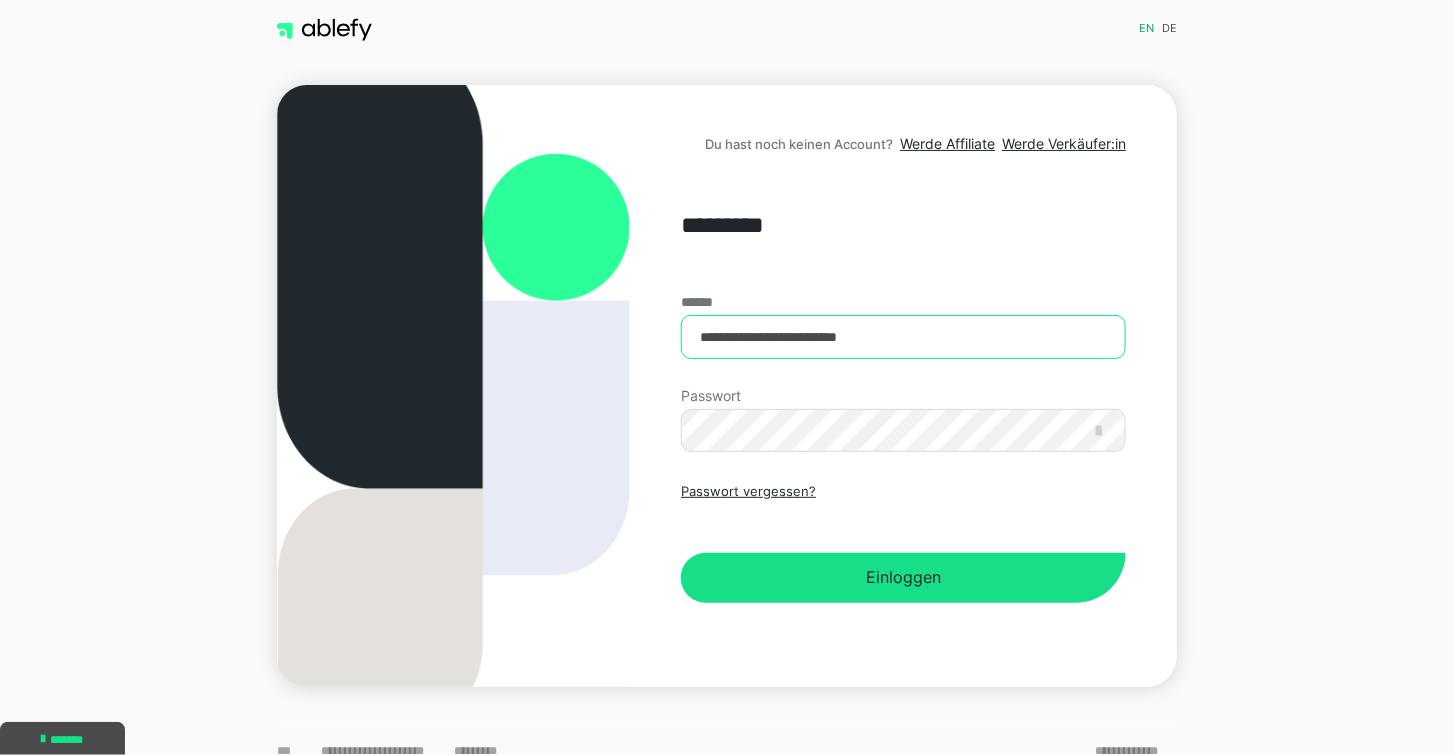 type on "**********" 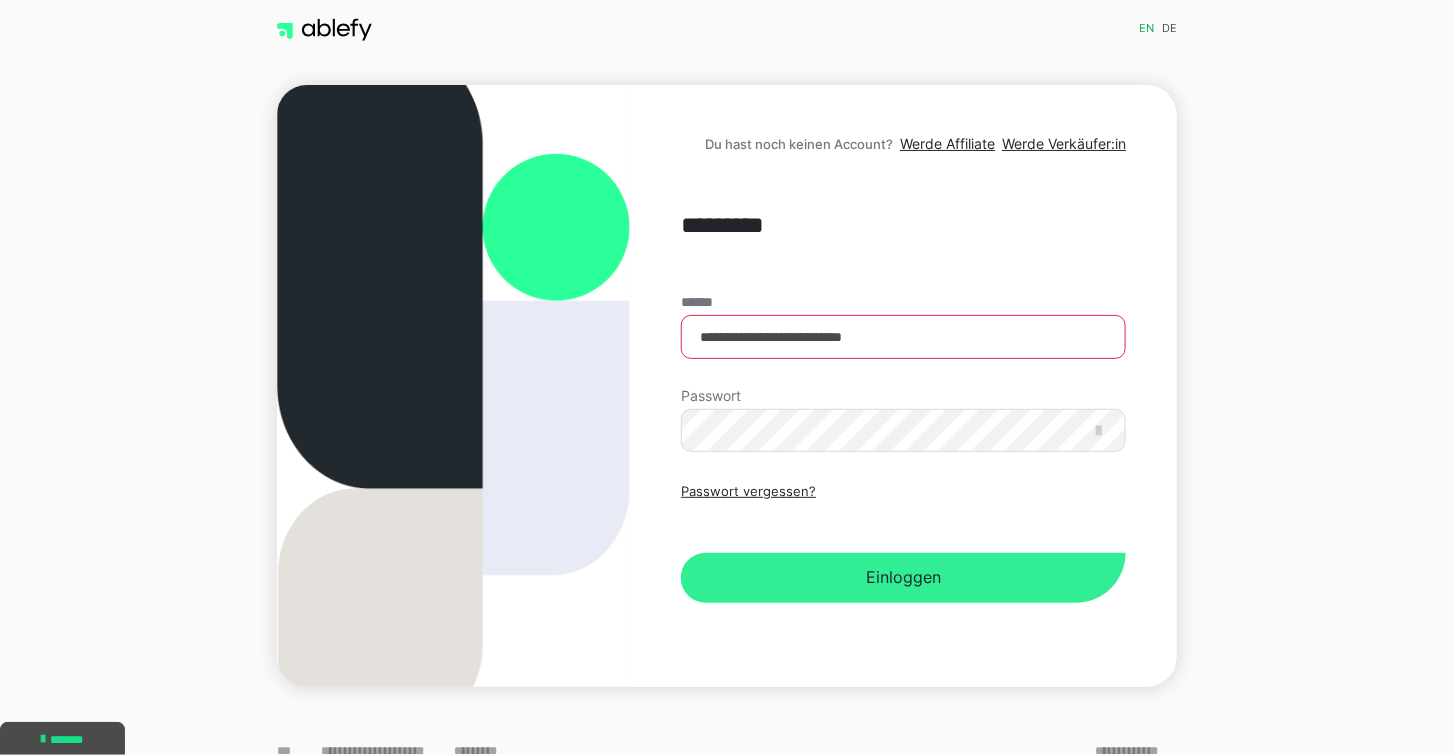 click on "Einloggen" at bounding box center [903, 578] 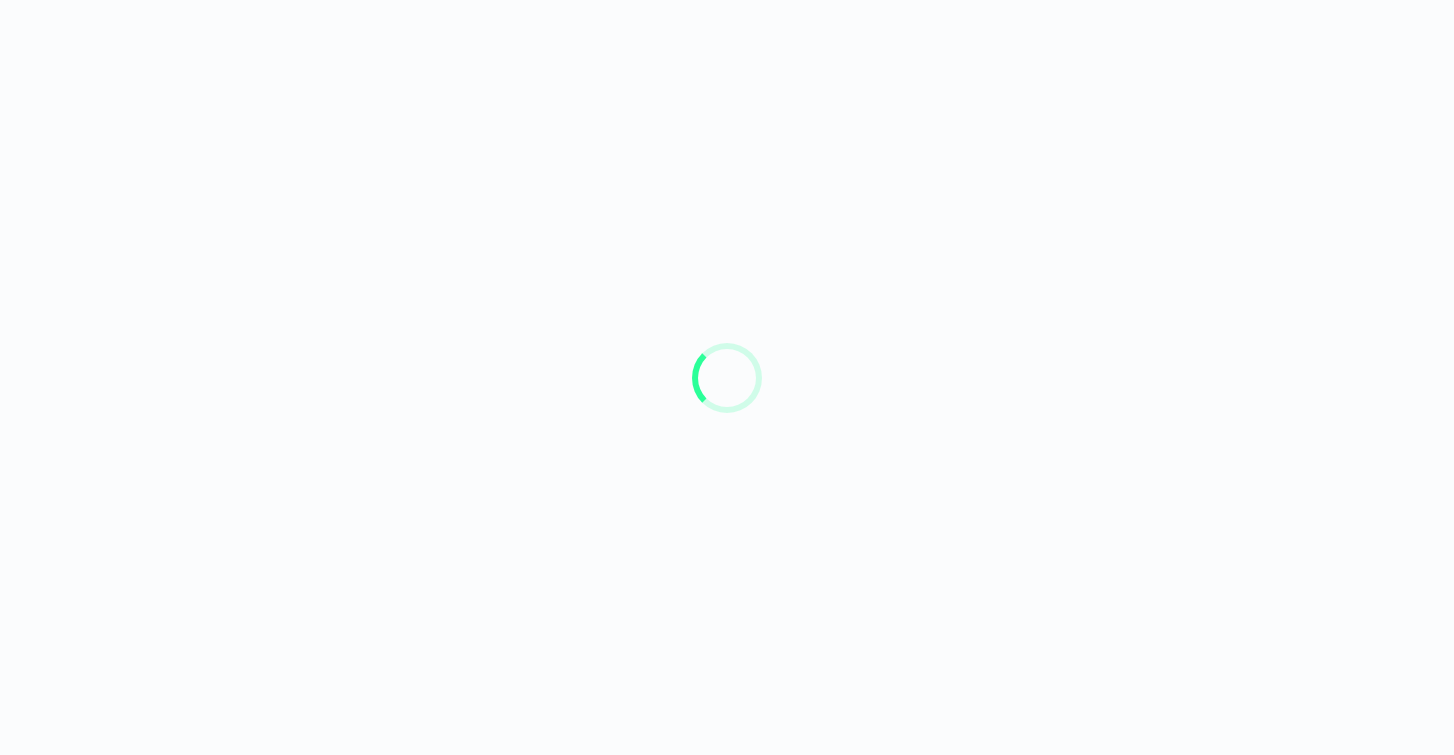 scroll, scrollTop: 0, scrollLeft: 0, axis: both 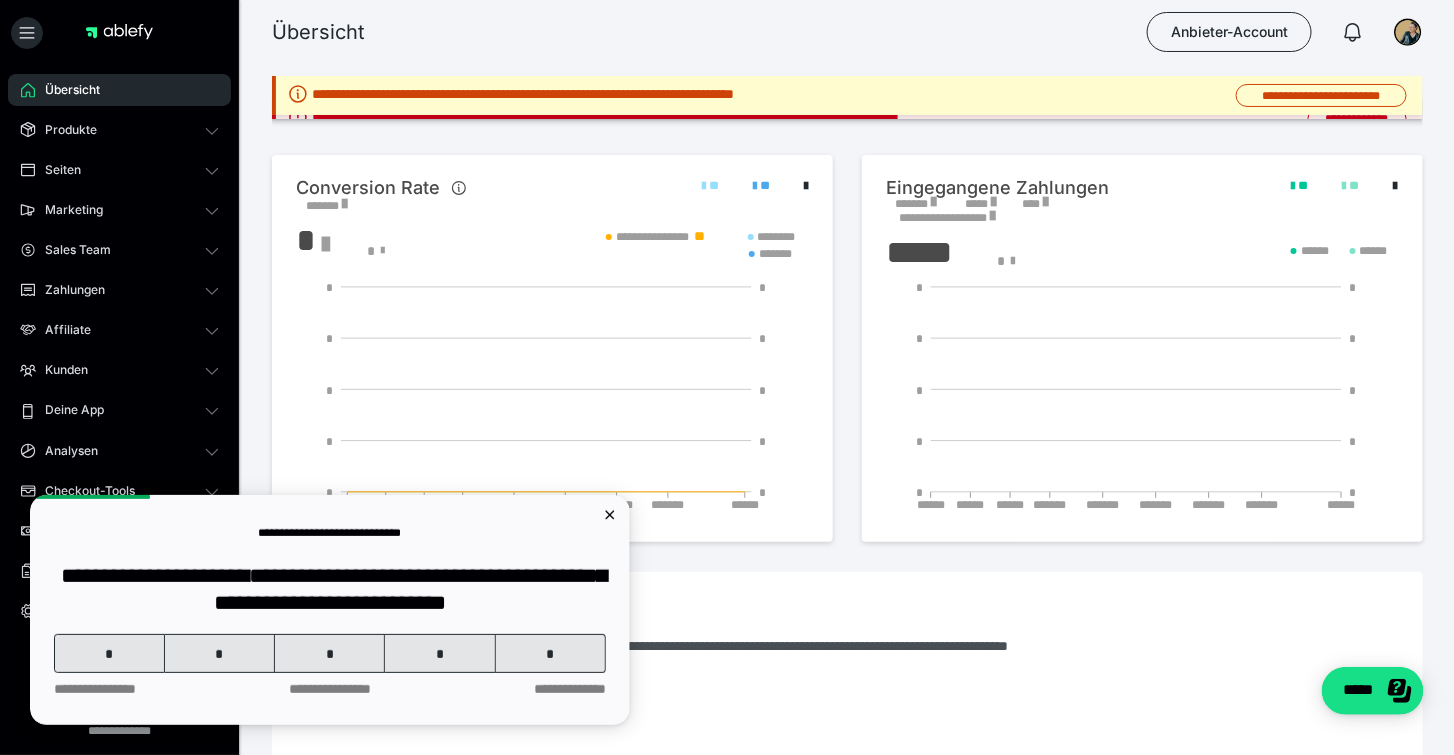click on "Übersicht Anbieter-Account" at bounding box center [727, 32] 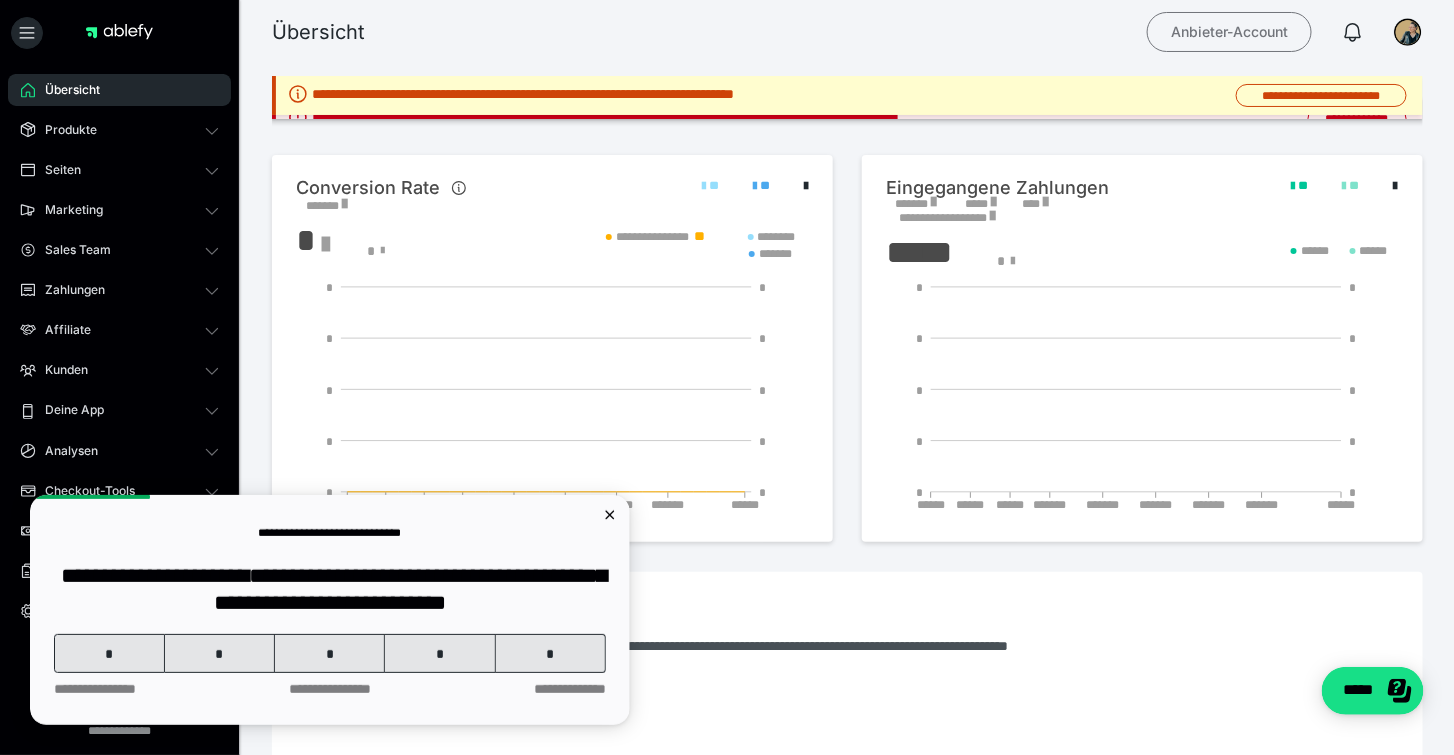 click on "Anbieter-Account" at bounding box center [1229, 32] 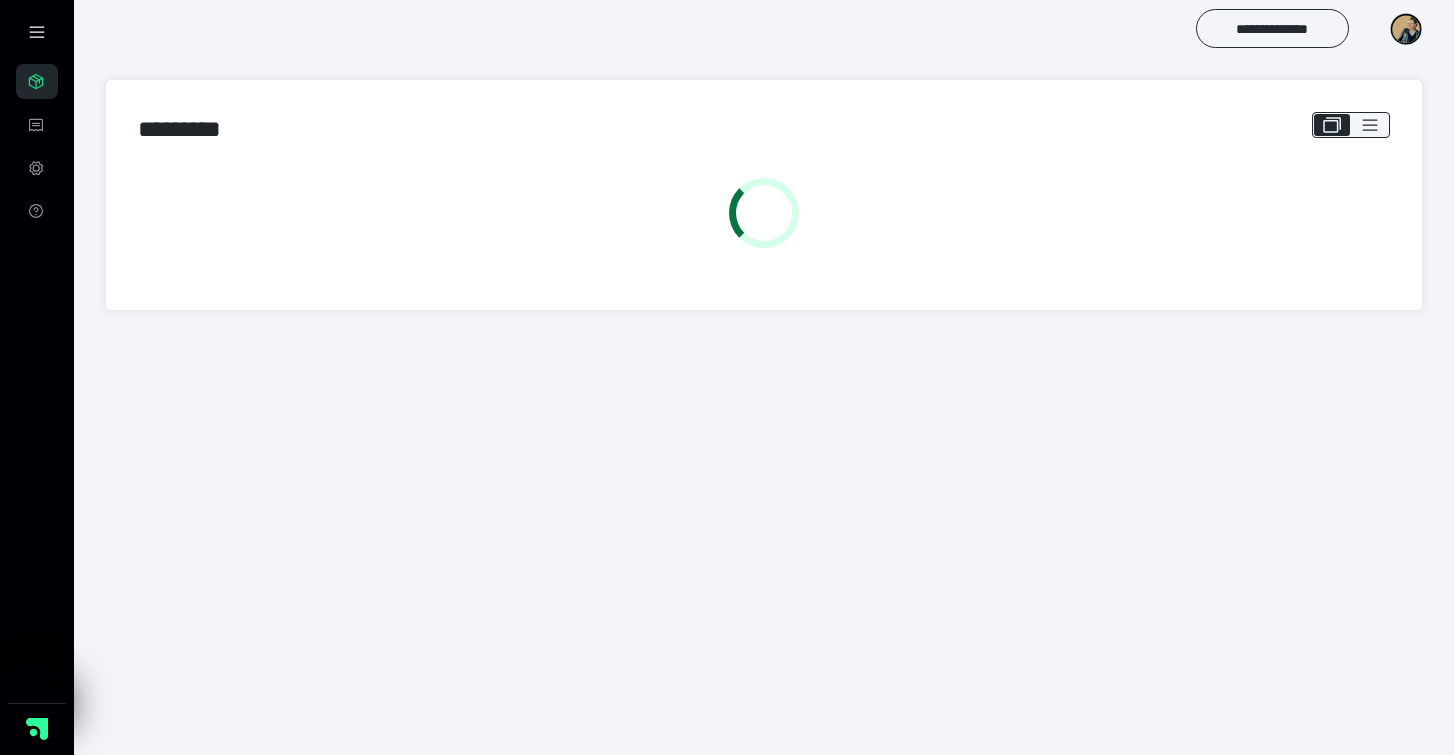 scroll, scrollTop: 0, scrollLeft: 0, axis: both 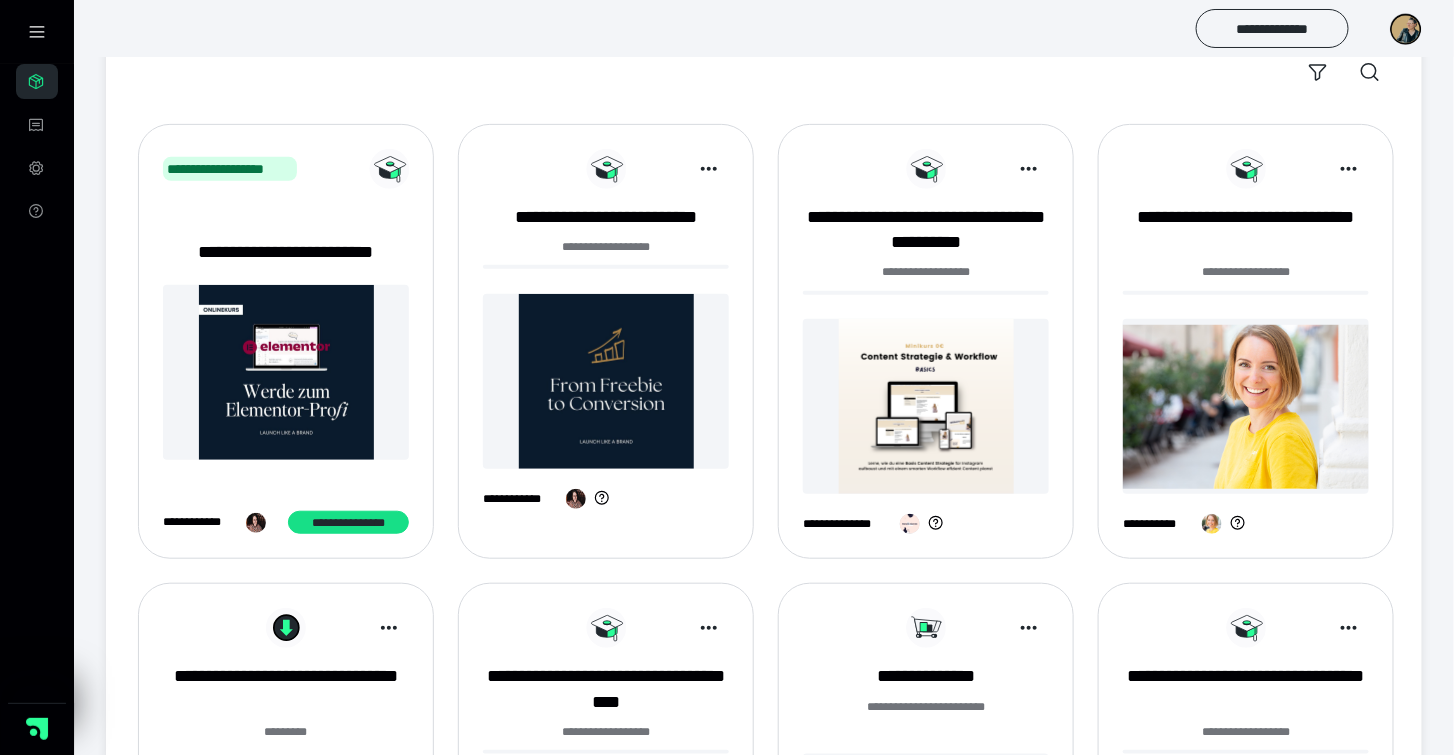 click at bounding box center [606, 381] 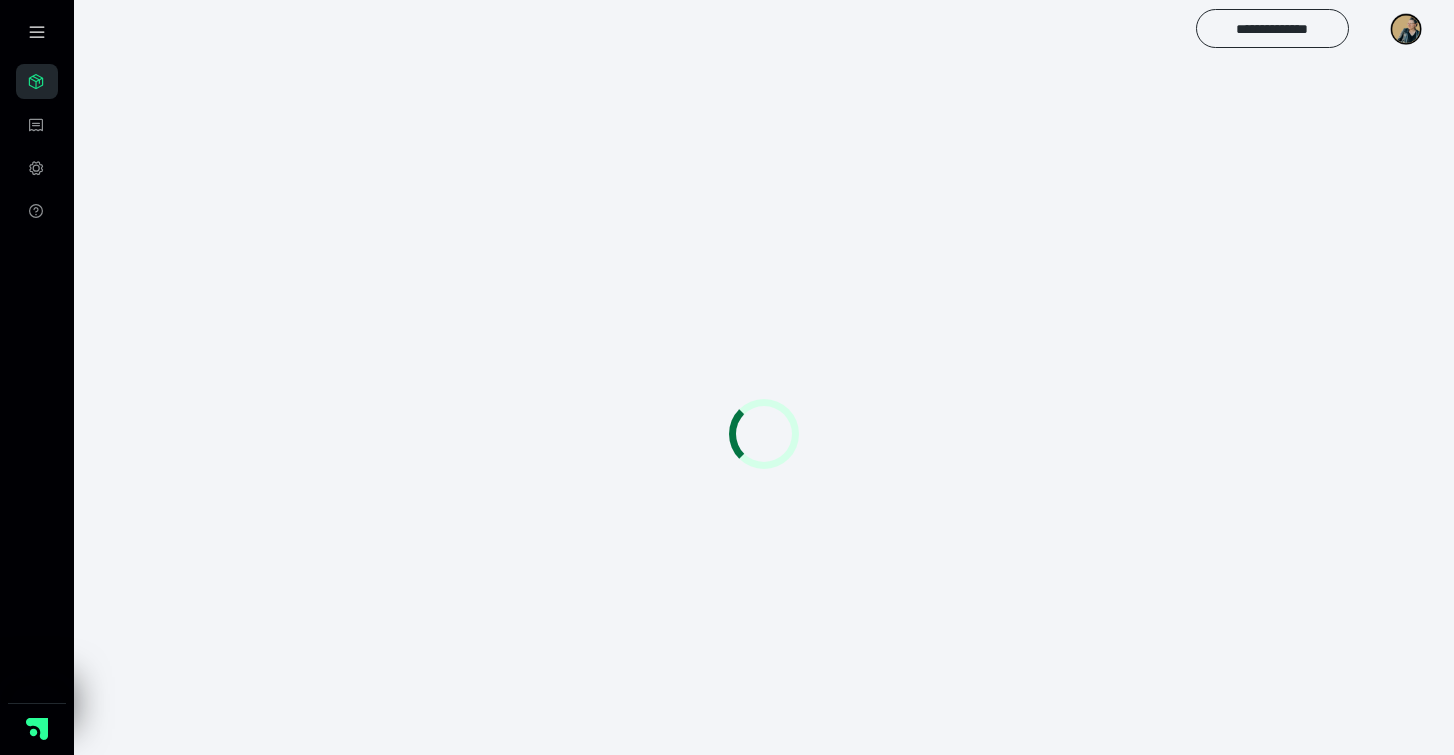 scroll, scrollTop: 0, scrollLeft: 0, axis: both 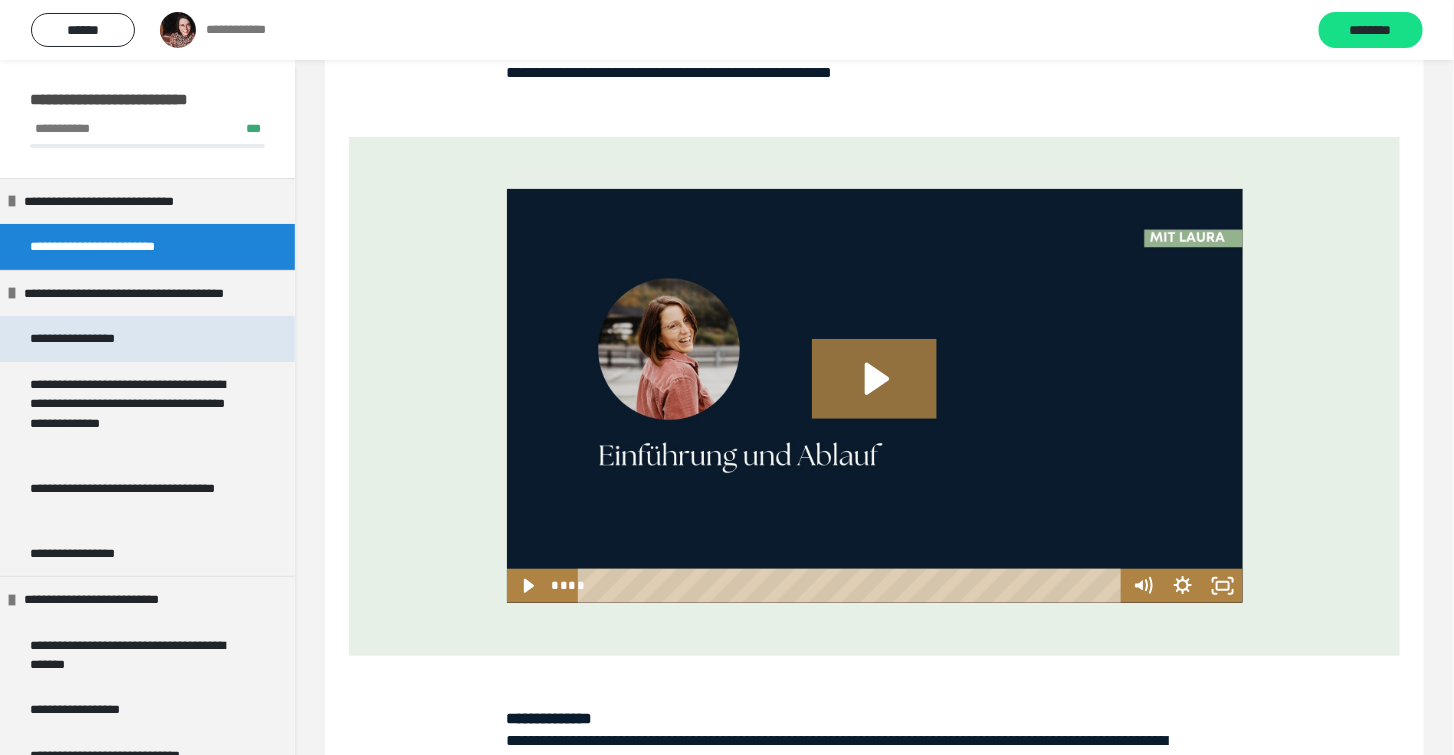 click on "**********" at bounding box center [147, 338] 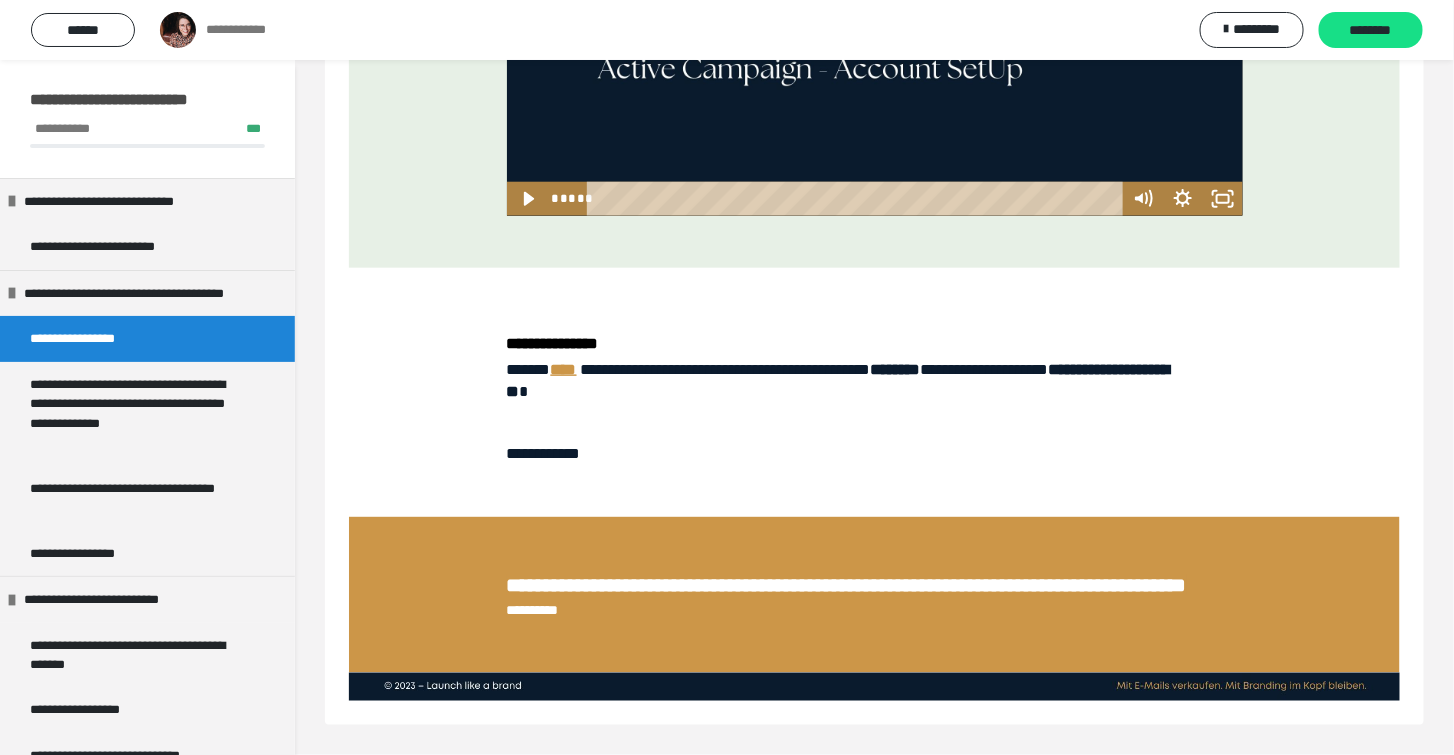 scroll, scrollTop: 635, scrollLeft: 0, axis: vertical 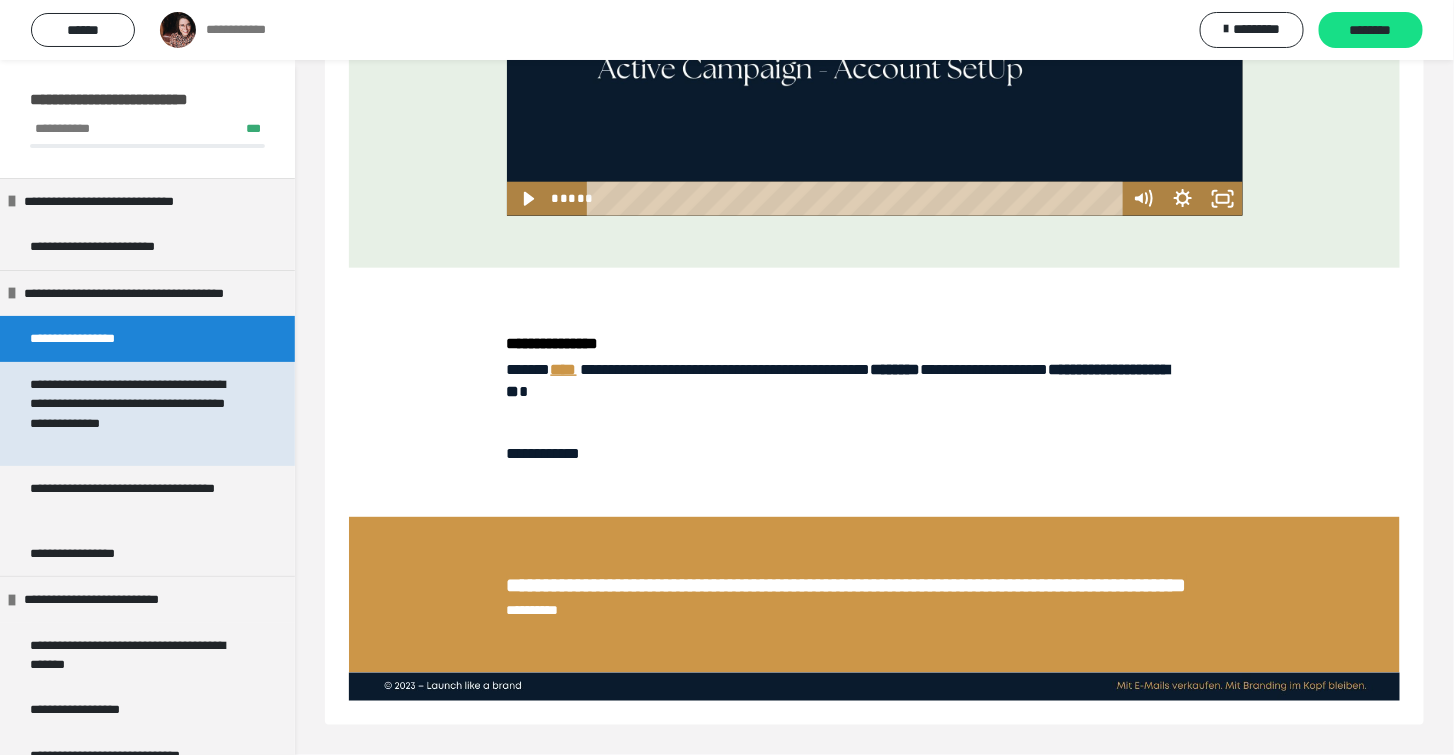 click on "**********" at bounding box center [139, 414] 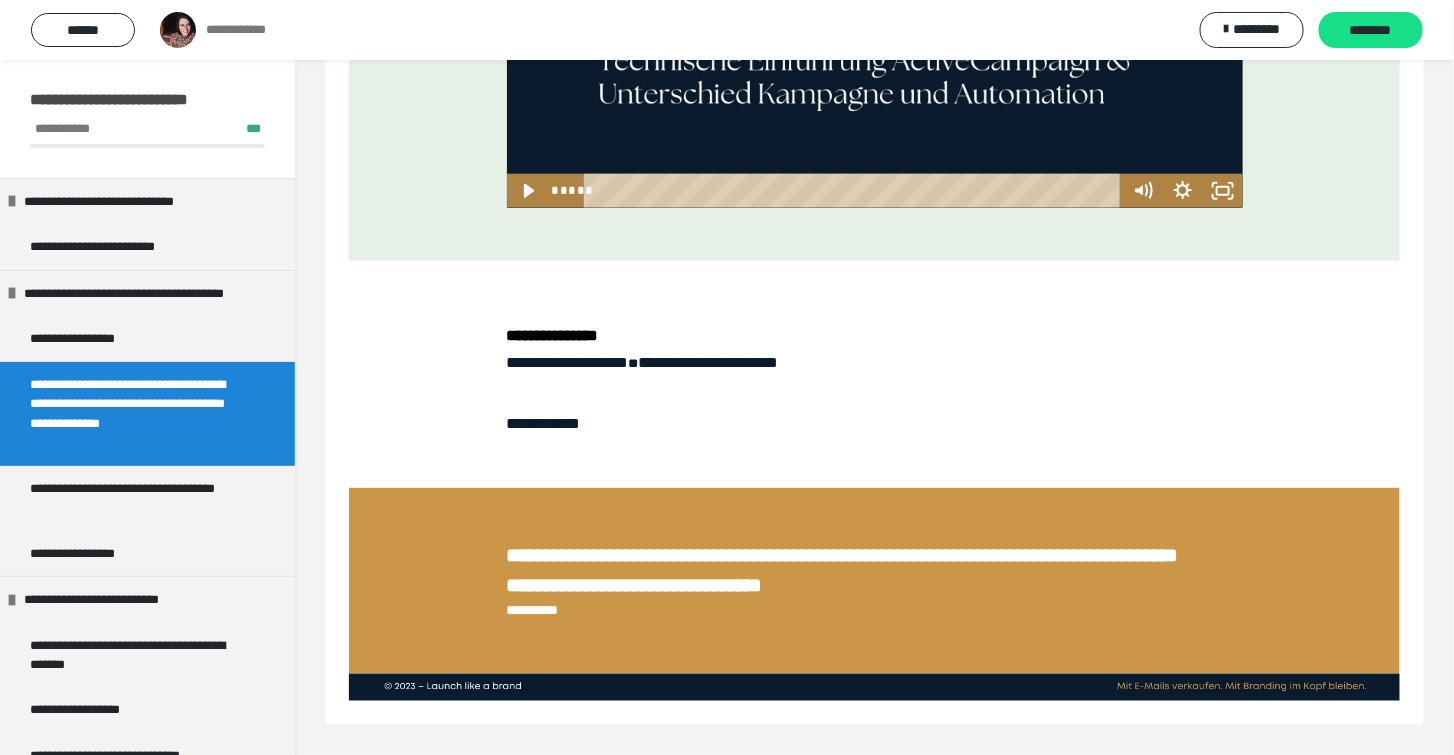 scroll, scrollTop: 706, scrollLeft: 0, axis: vertical 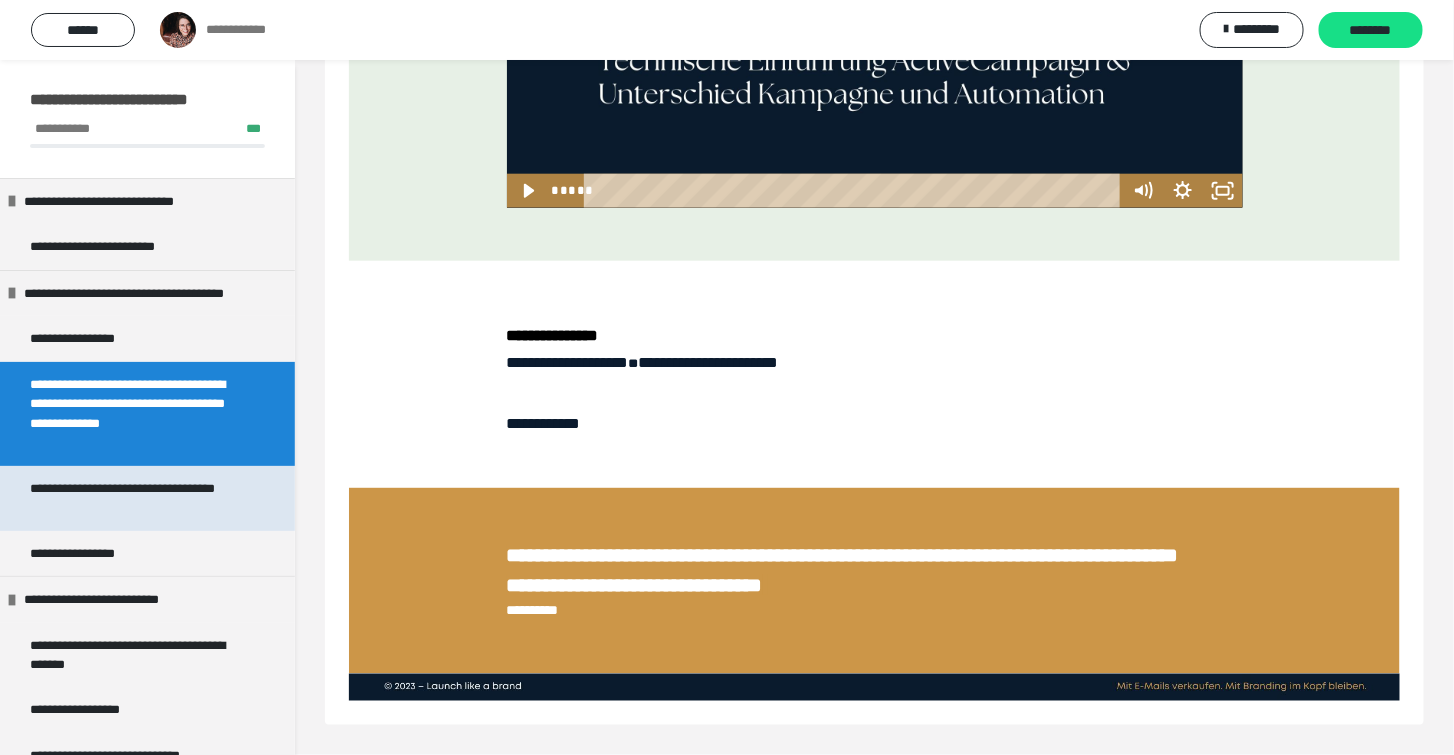 click on "**********" at bounding box center (139, 498) 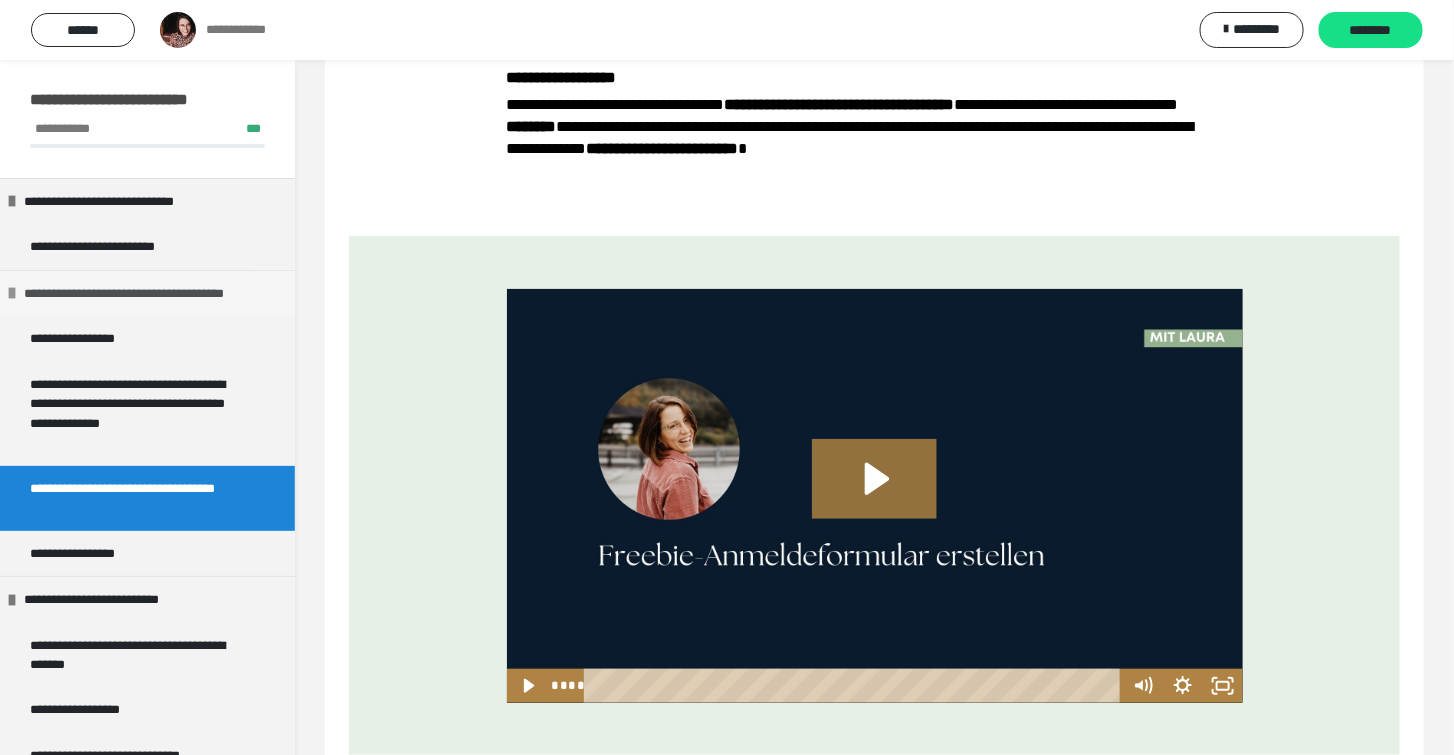 scroll, scrollTop: 176, scrollLeft: 0, axis: vertical 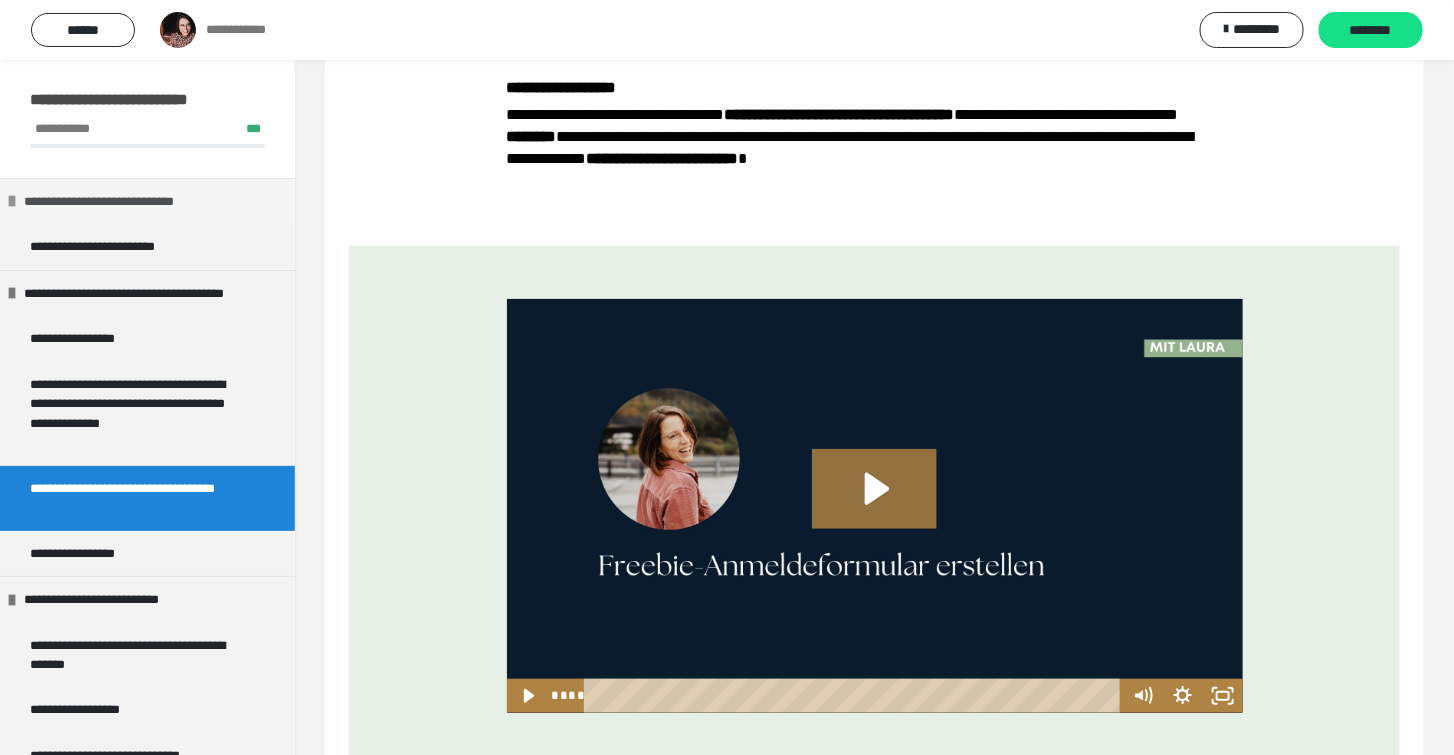 click on "**********" at bounding box center [118, 201] 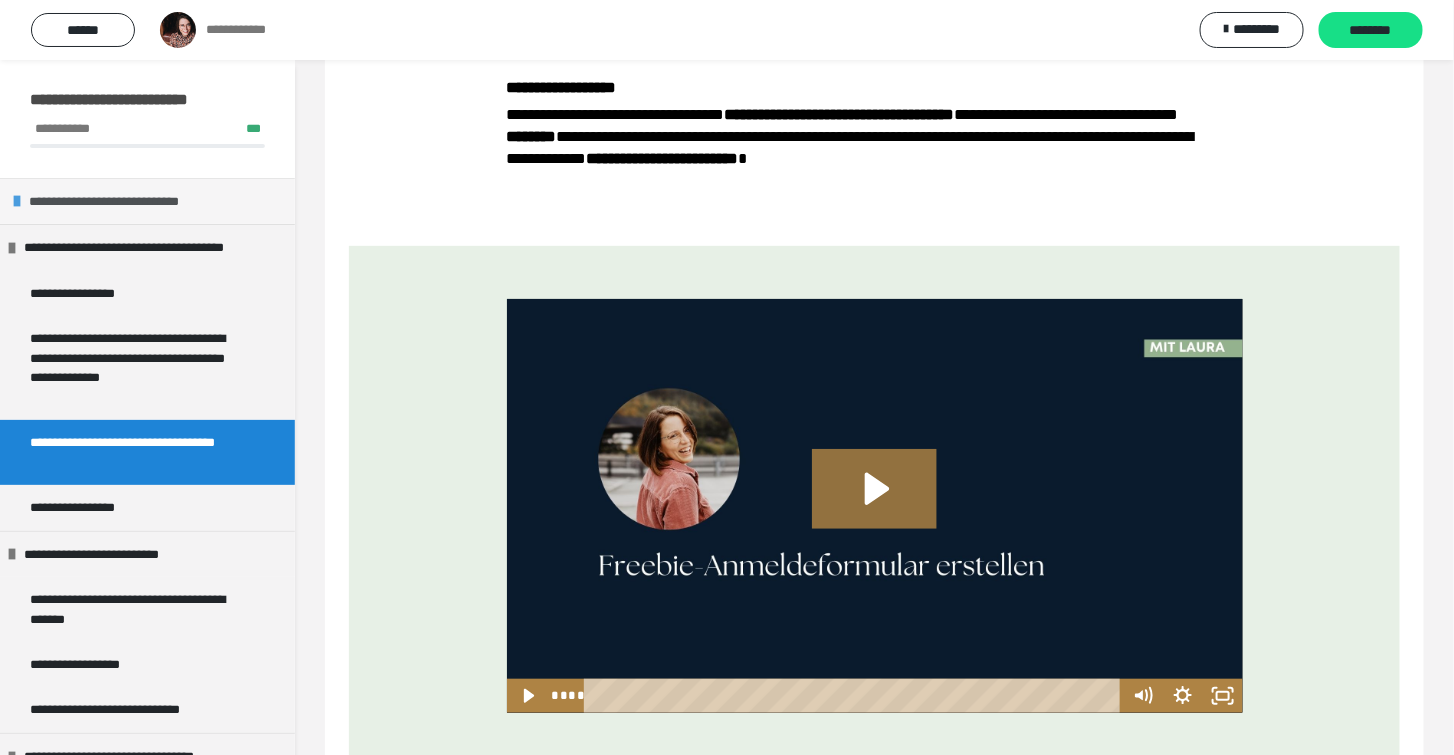 click on "**********" at bounding box center (123, 201) 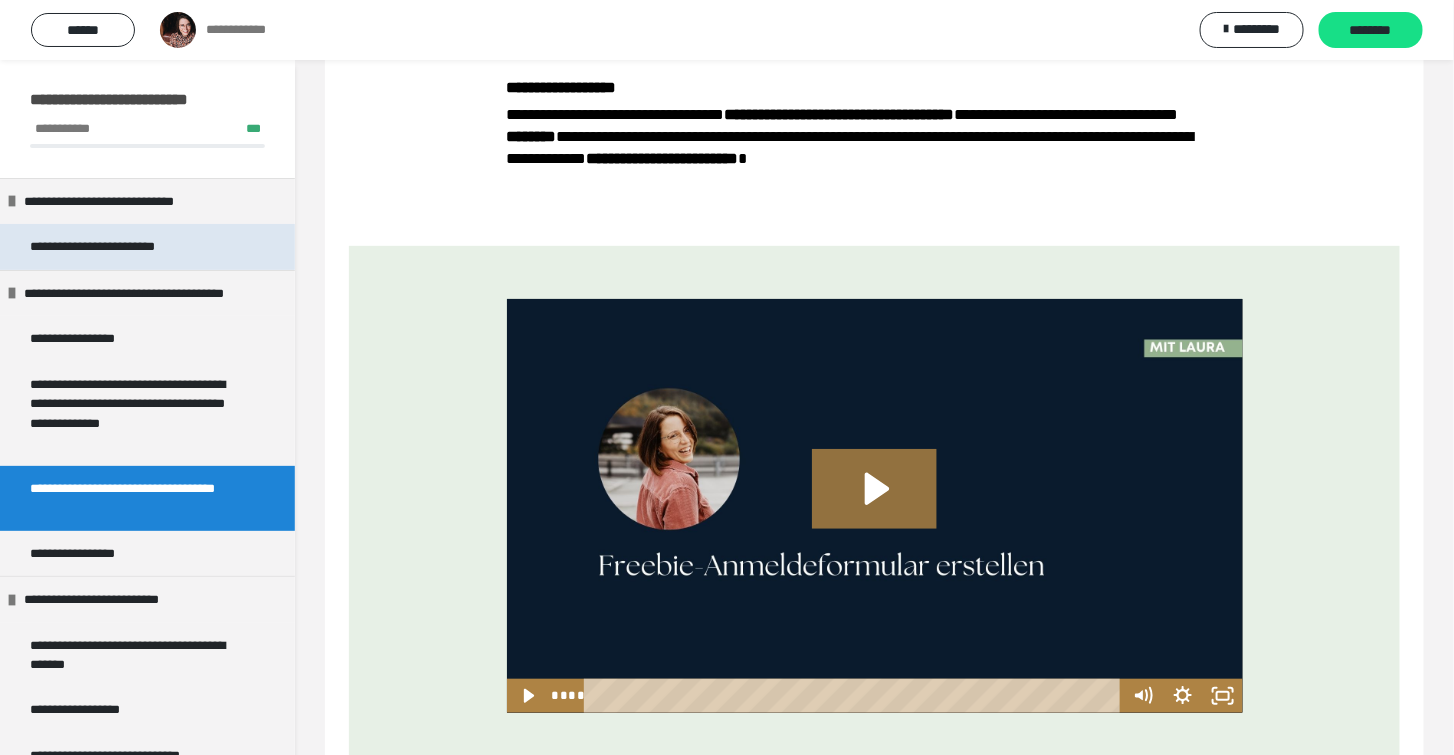 click on "**********" at bounding box center (114, 246) 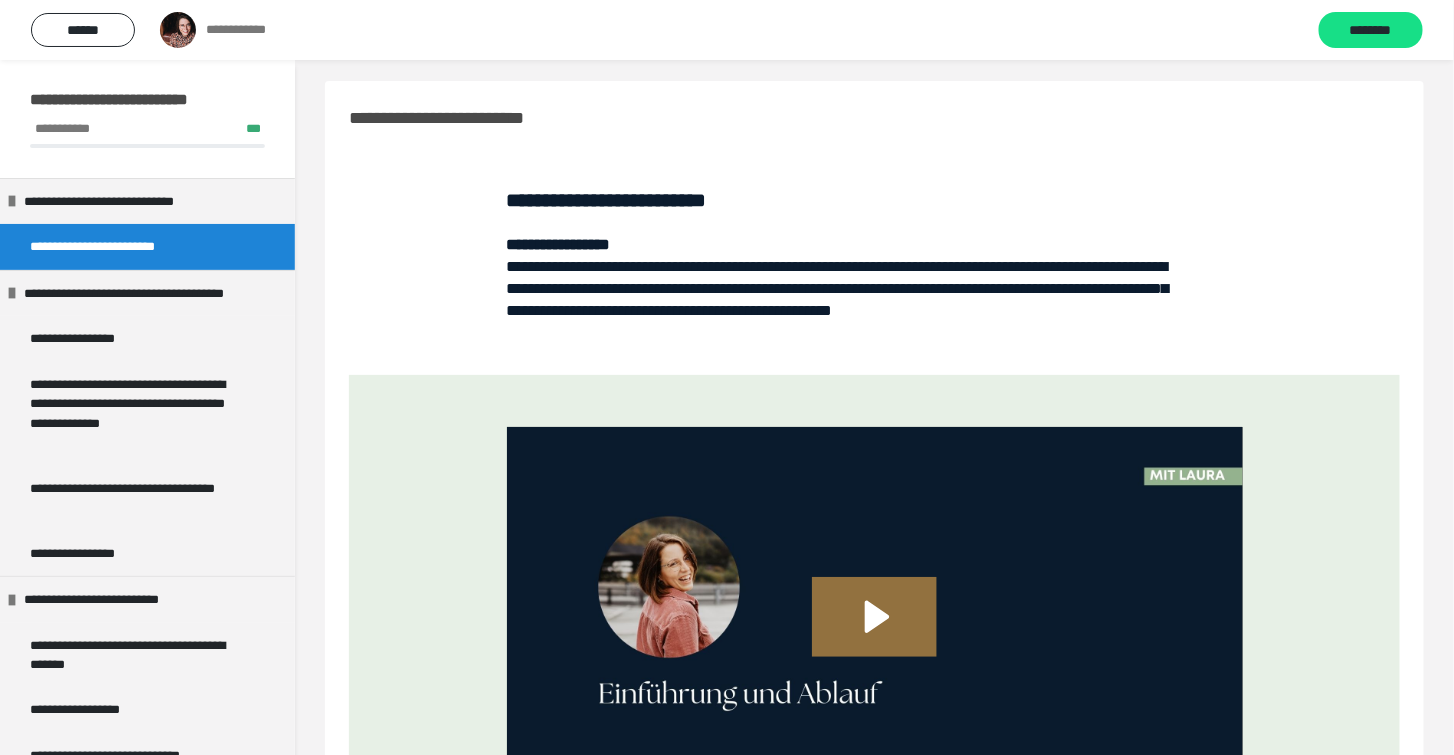 scroll, scrollTop: 12, scrollLeft: 0, axis: vertical 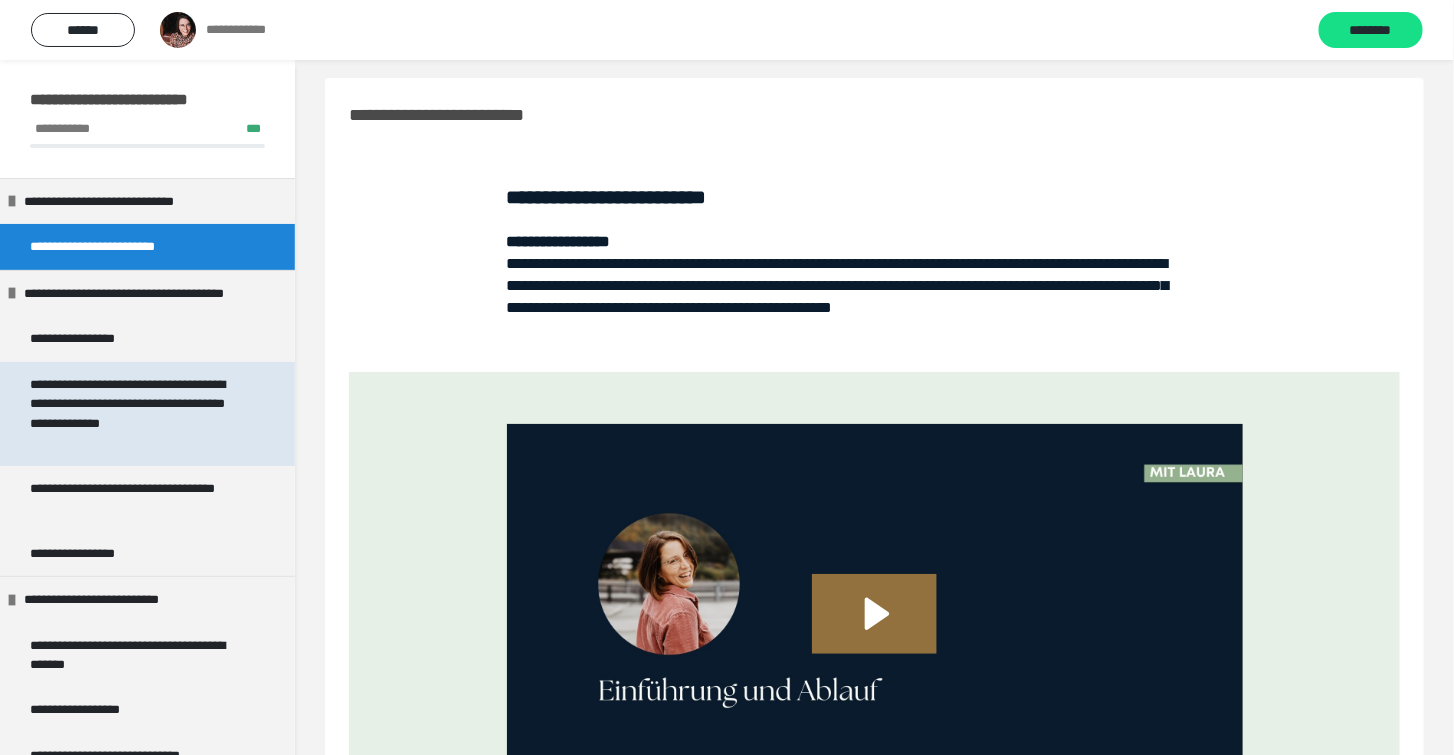 click on "**********" at bounding box center [139, 414] 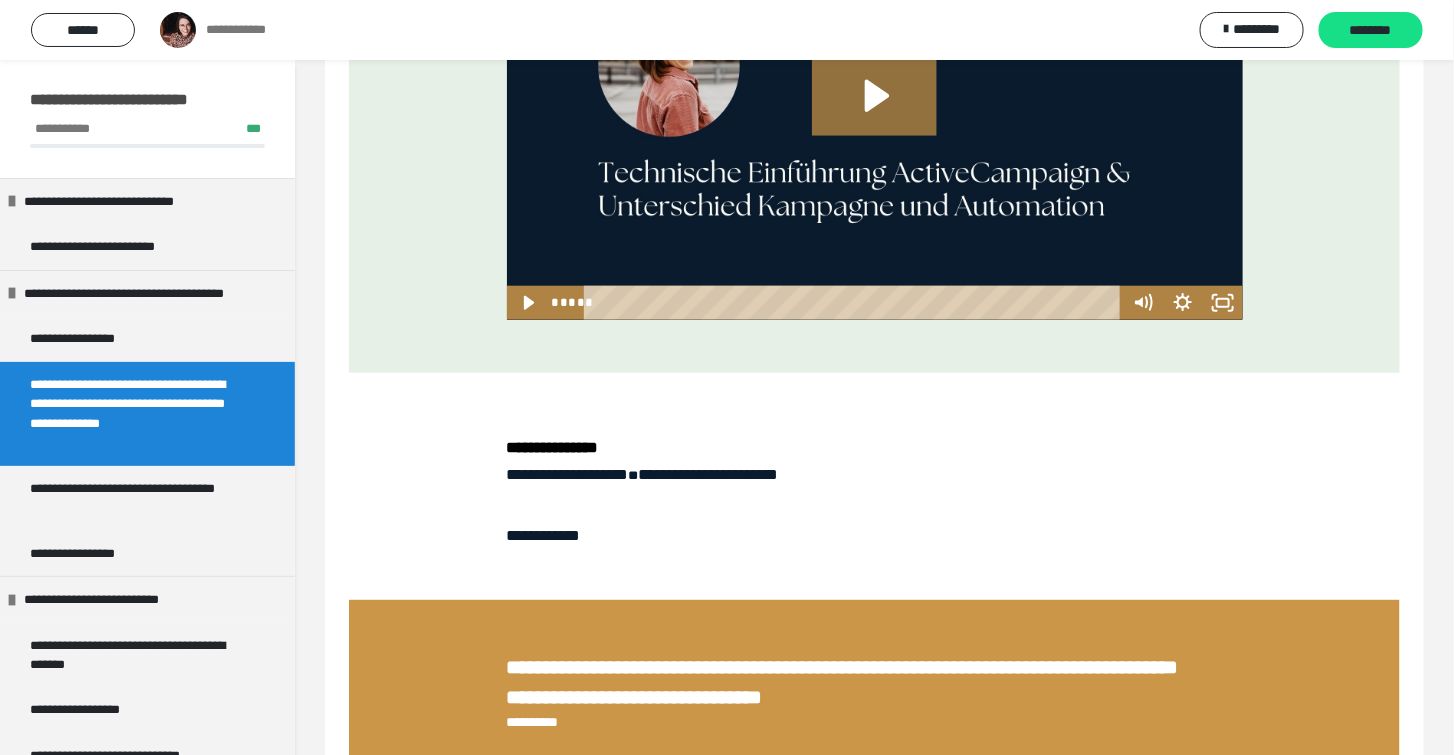 scroll, scrollTop: 540, scrollLeft: 0, axis: vertical 